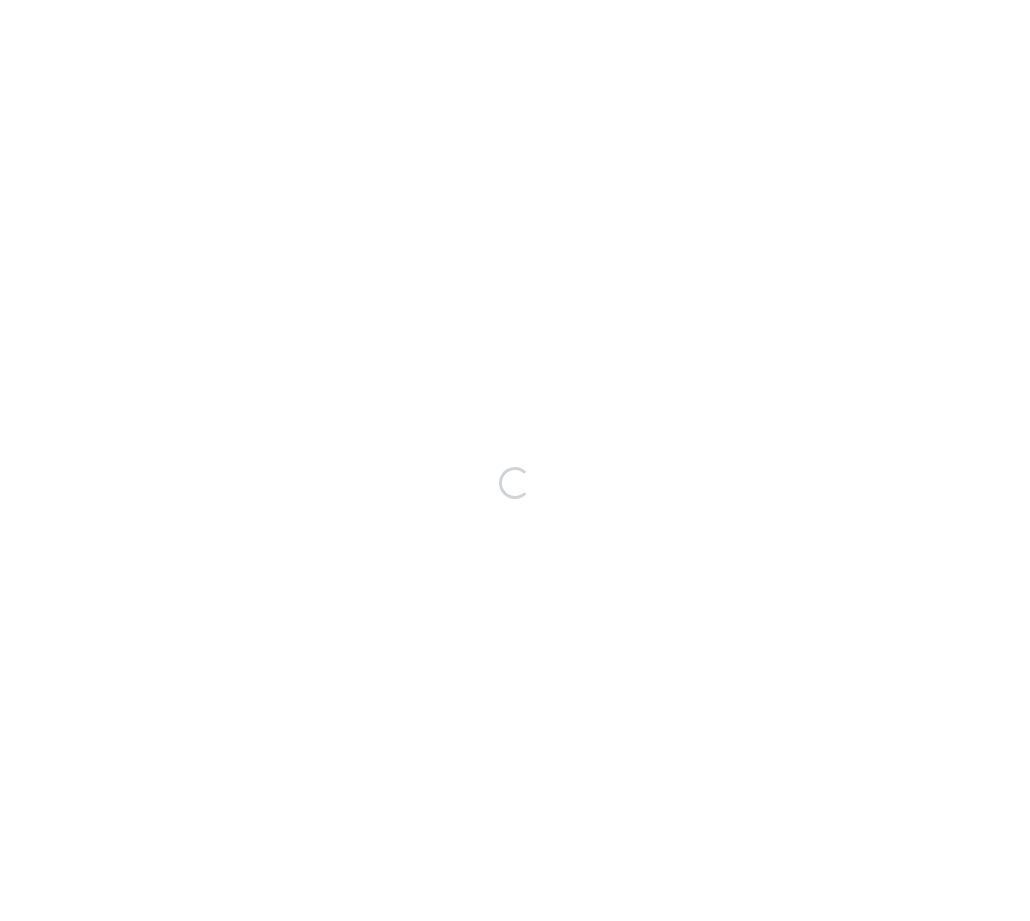 scroll, scrollTop: 0, scrollLeft: 0, axis: both 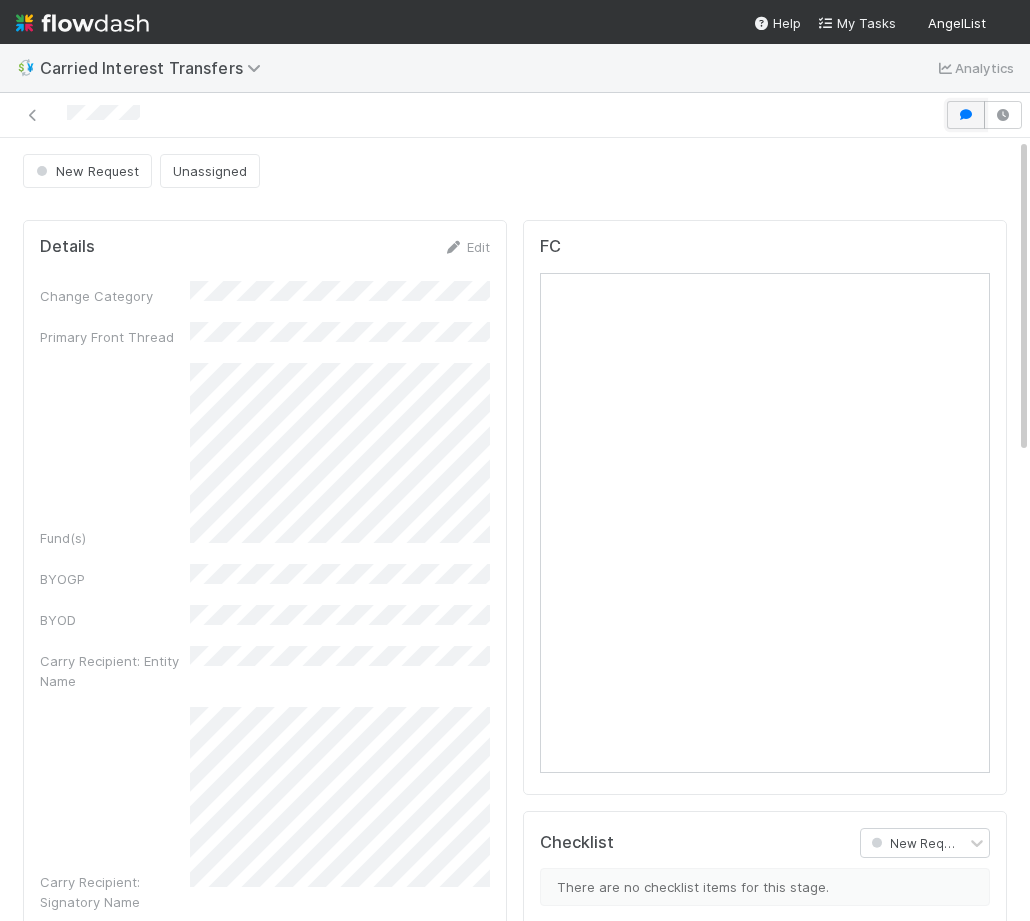 click at bounding box center [966, 115] 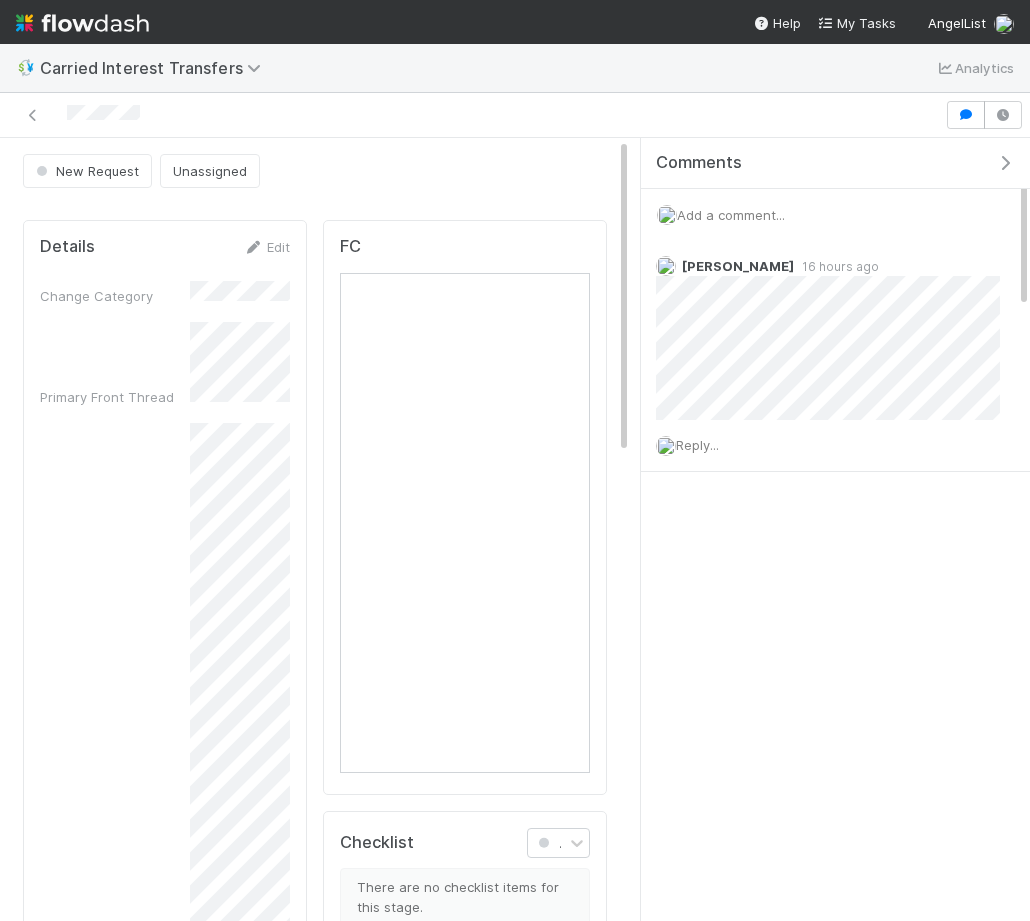 click on "Add a comment..." at bounding box center (731, 215) 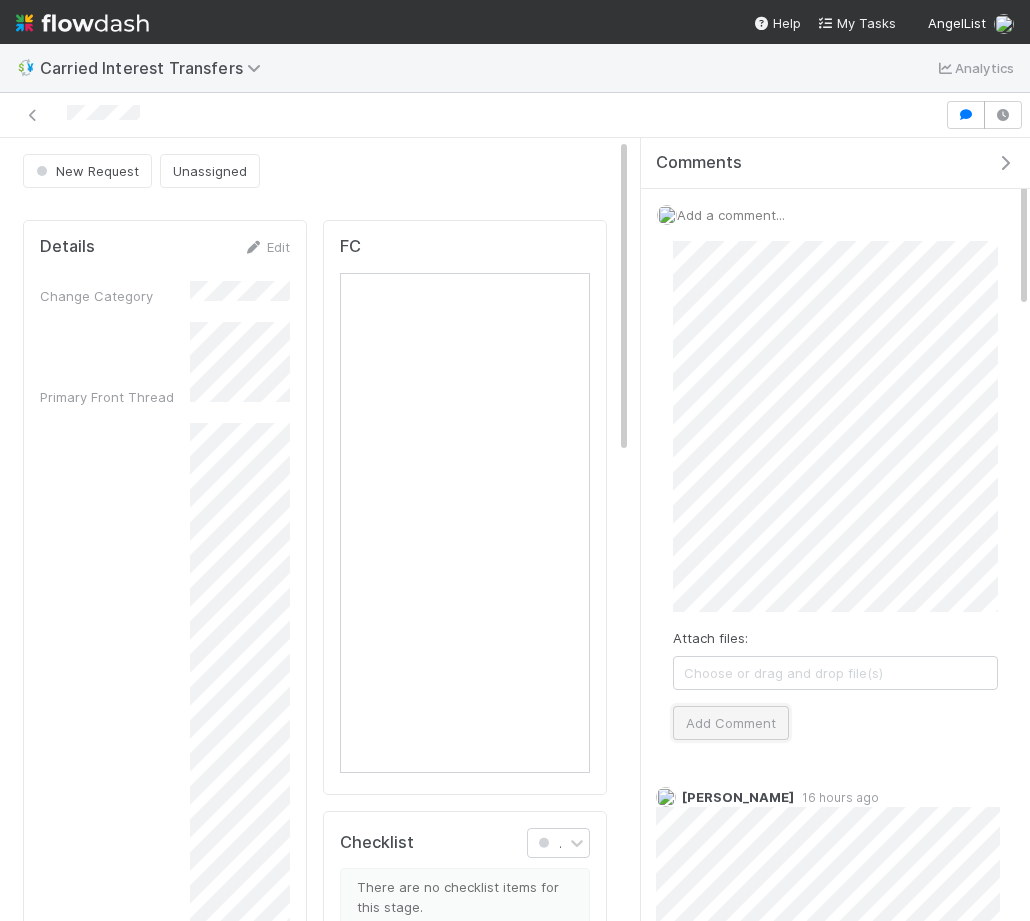 click on "Add Comment" at bounding box center [731, 723] 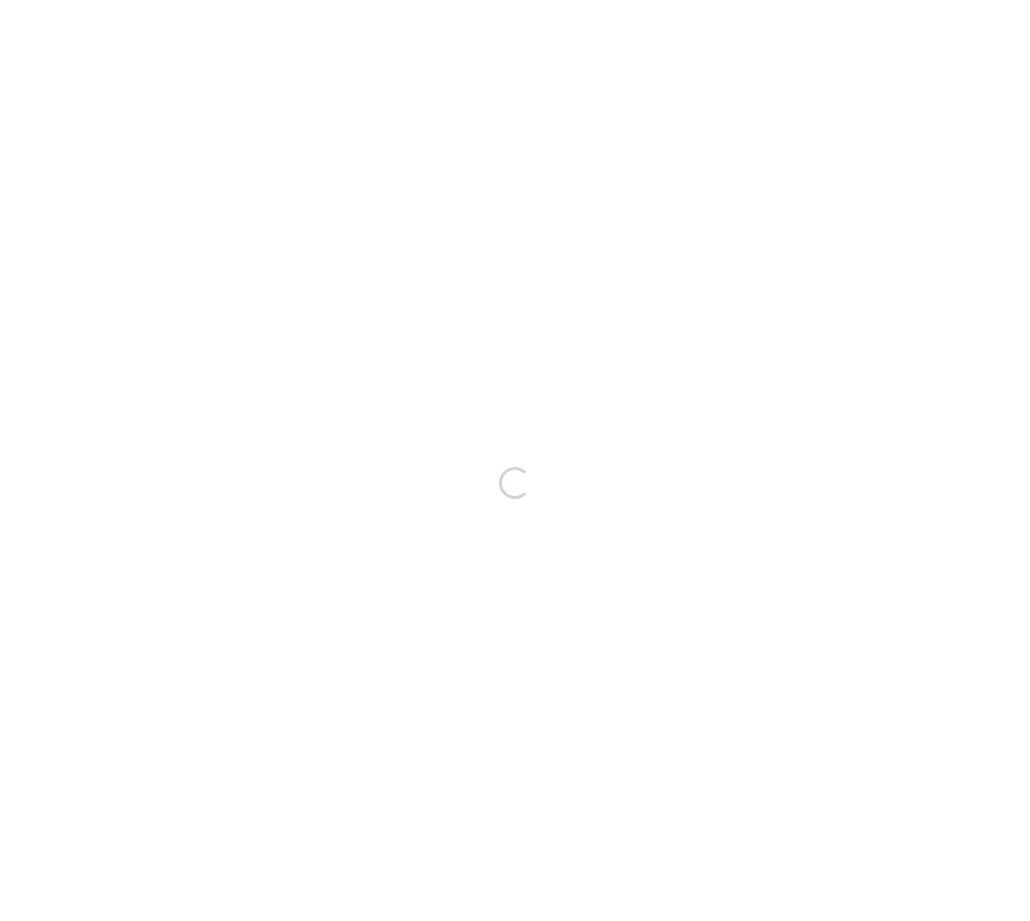 scroll, scrollTop: 0, scrollLeft: 0, axis: both 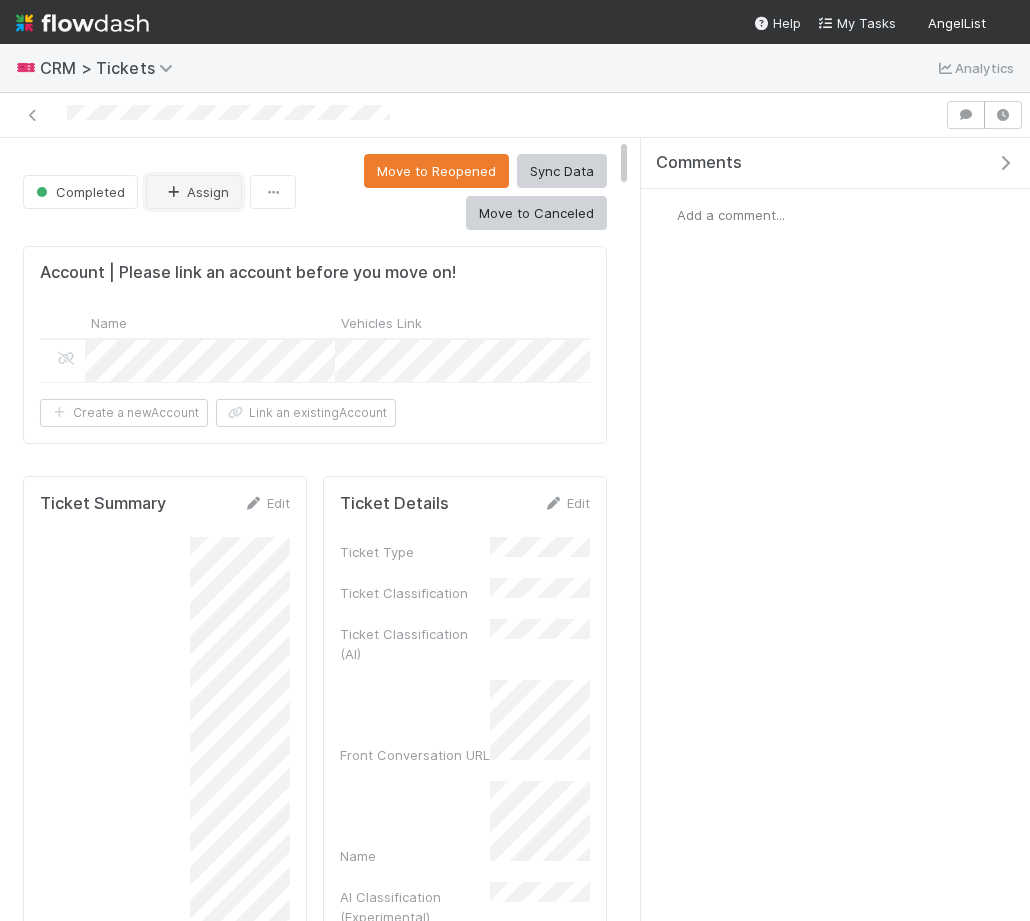 click on "Assign" at bounding box center [194, 192] 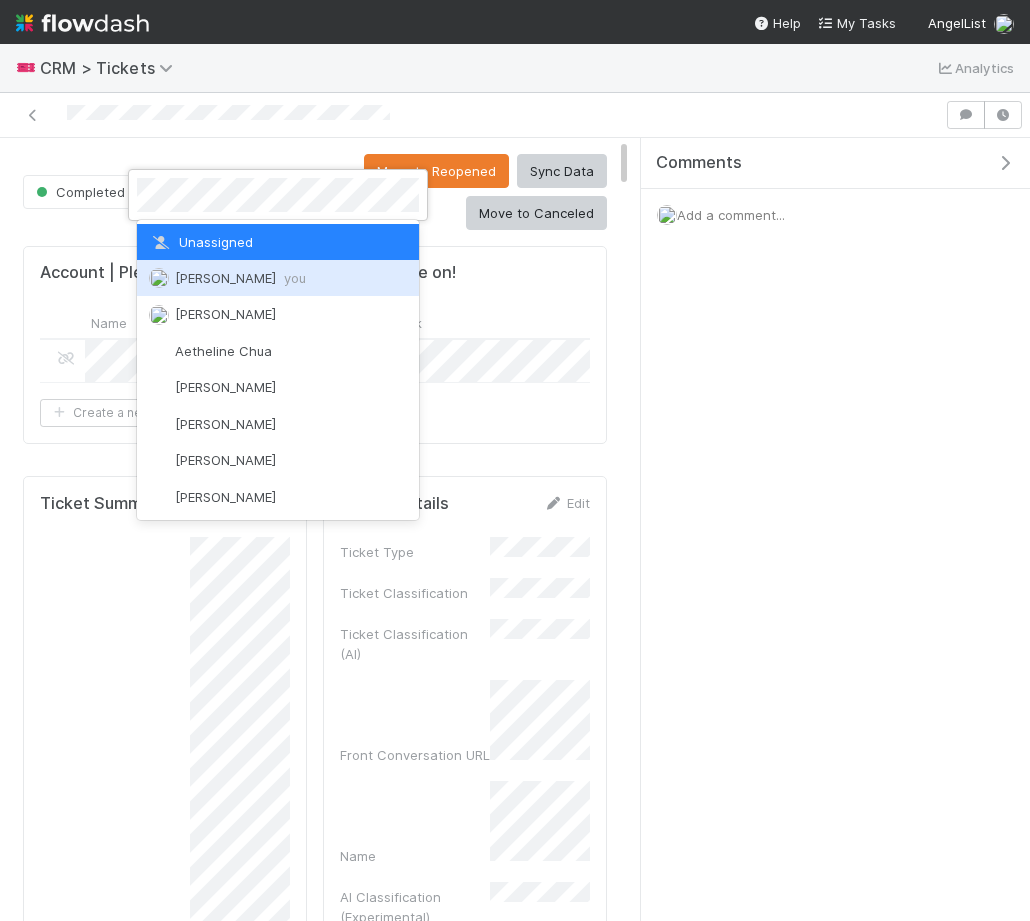 click on "Amy Saks you" at bounding box center [240, 278] 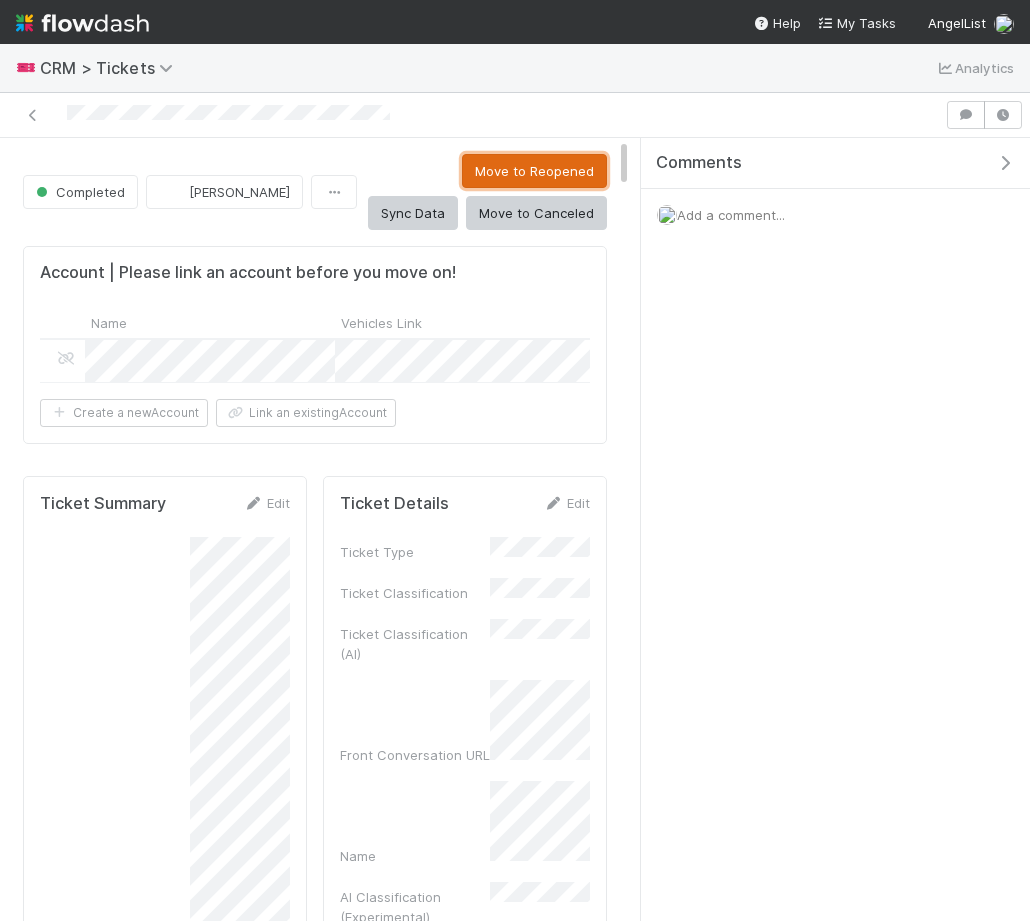 click on "Move to Reopened" at bounding box center [534, 171] 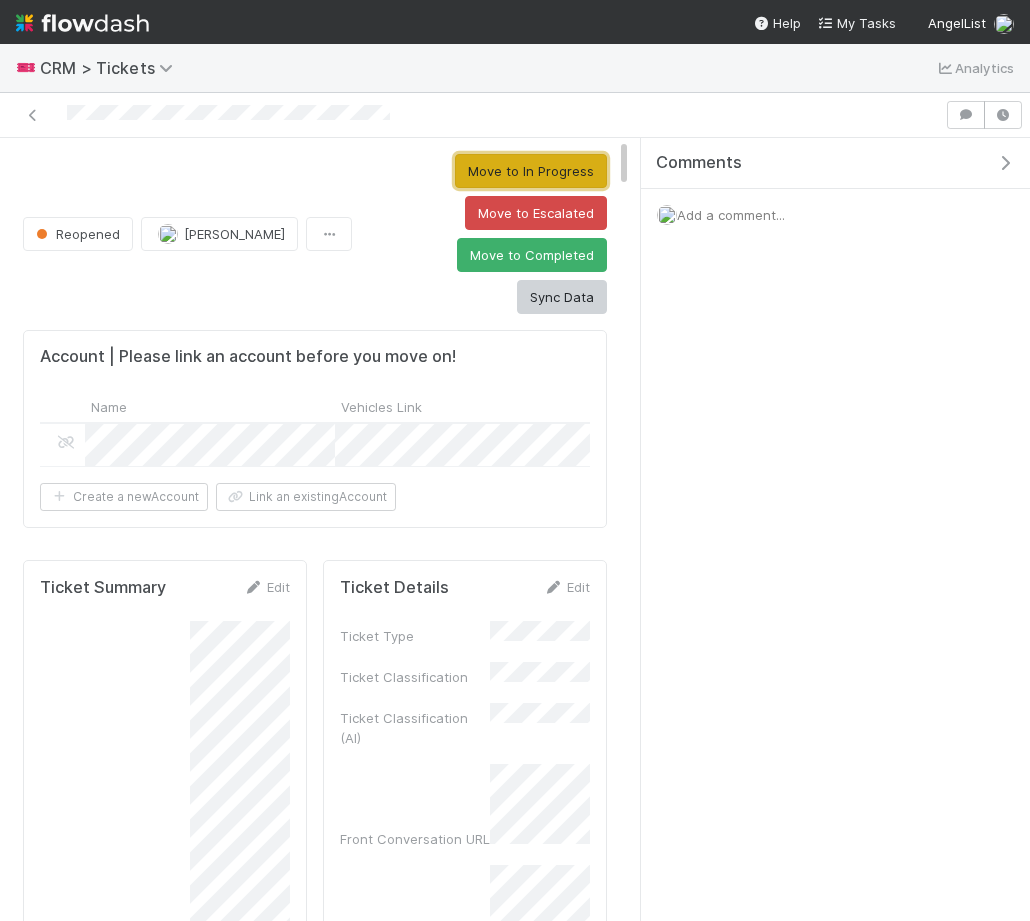 click on "Move to In Progress" at bounding box center (531, 171) 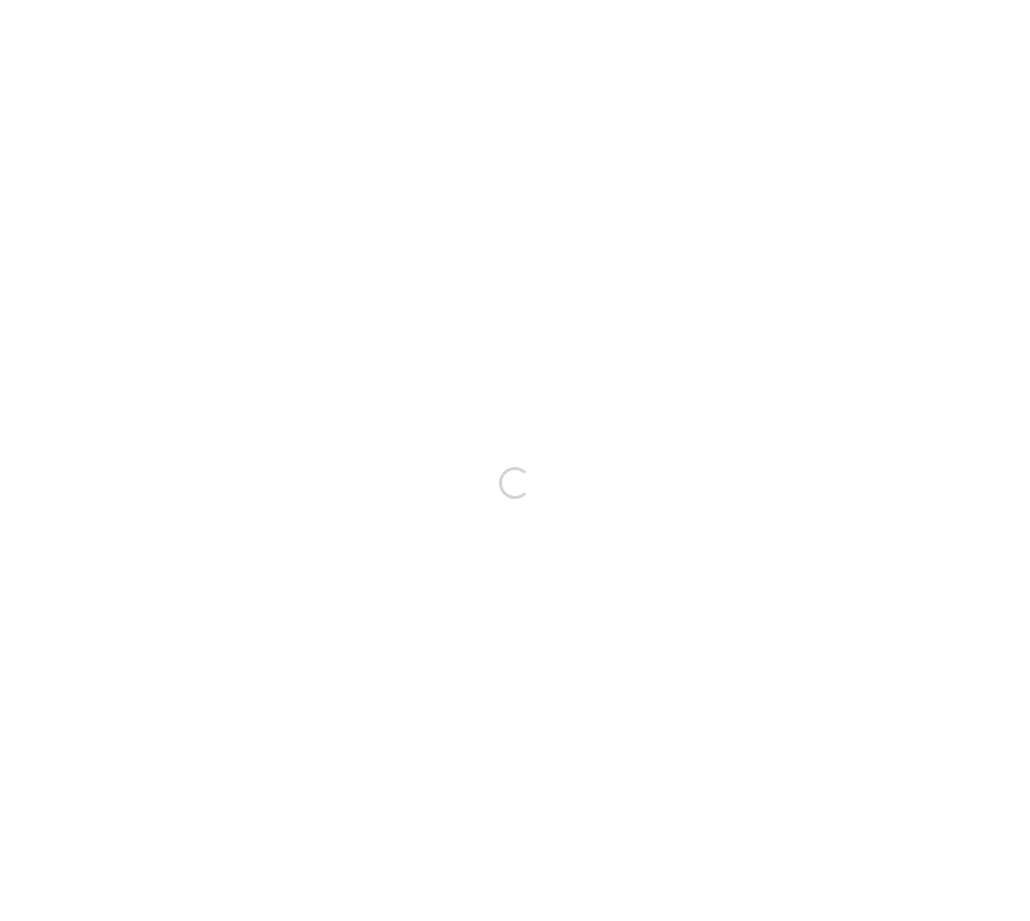 scroll, scrollTop: 0, scrollLeft: 0, axis: both 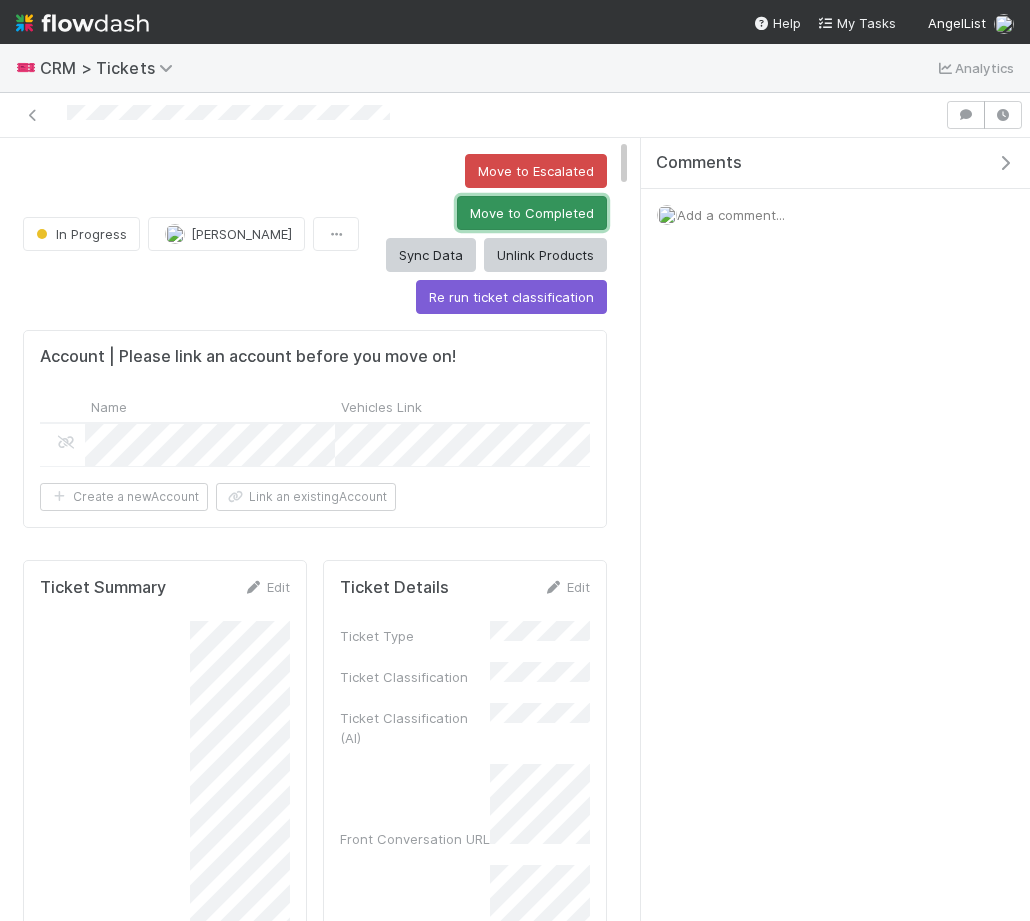 click on "Move to Completed" at bounding box center (532, 213) 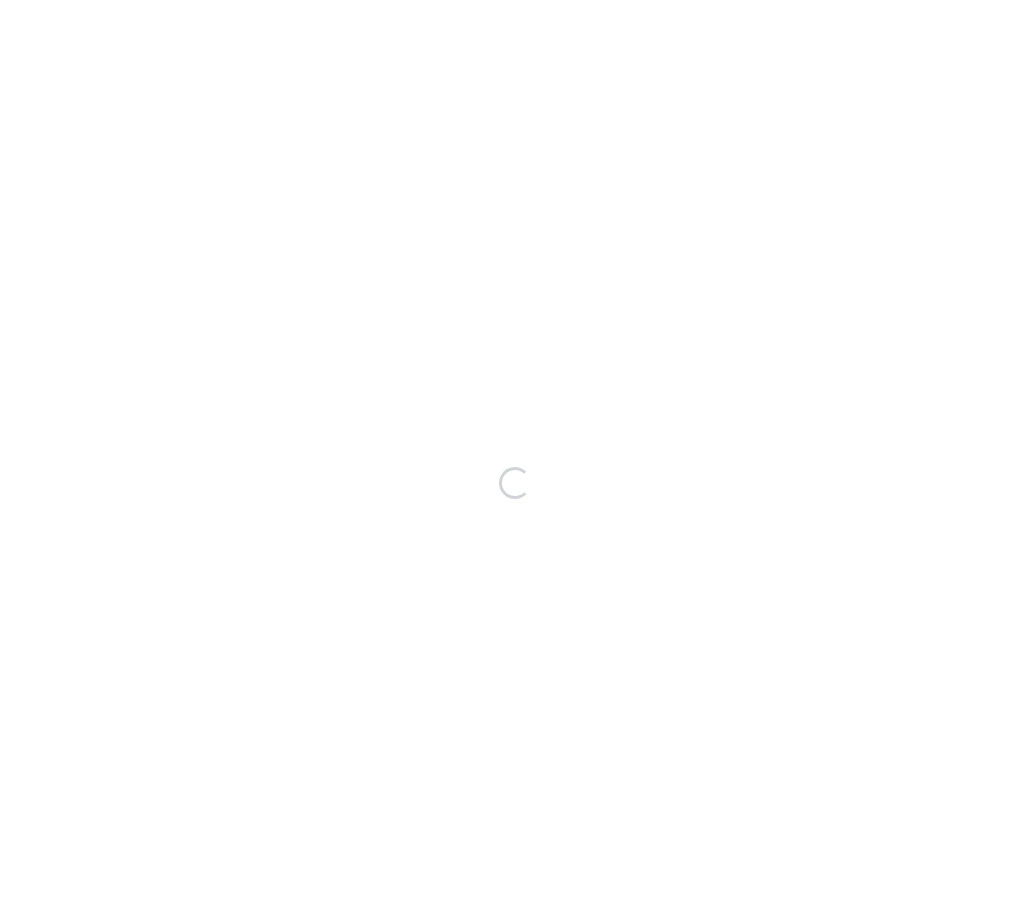 scroll, scrollTop: 0, scrollLeft: 0, axis: both 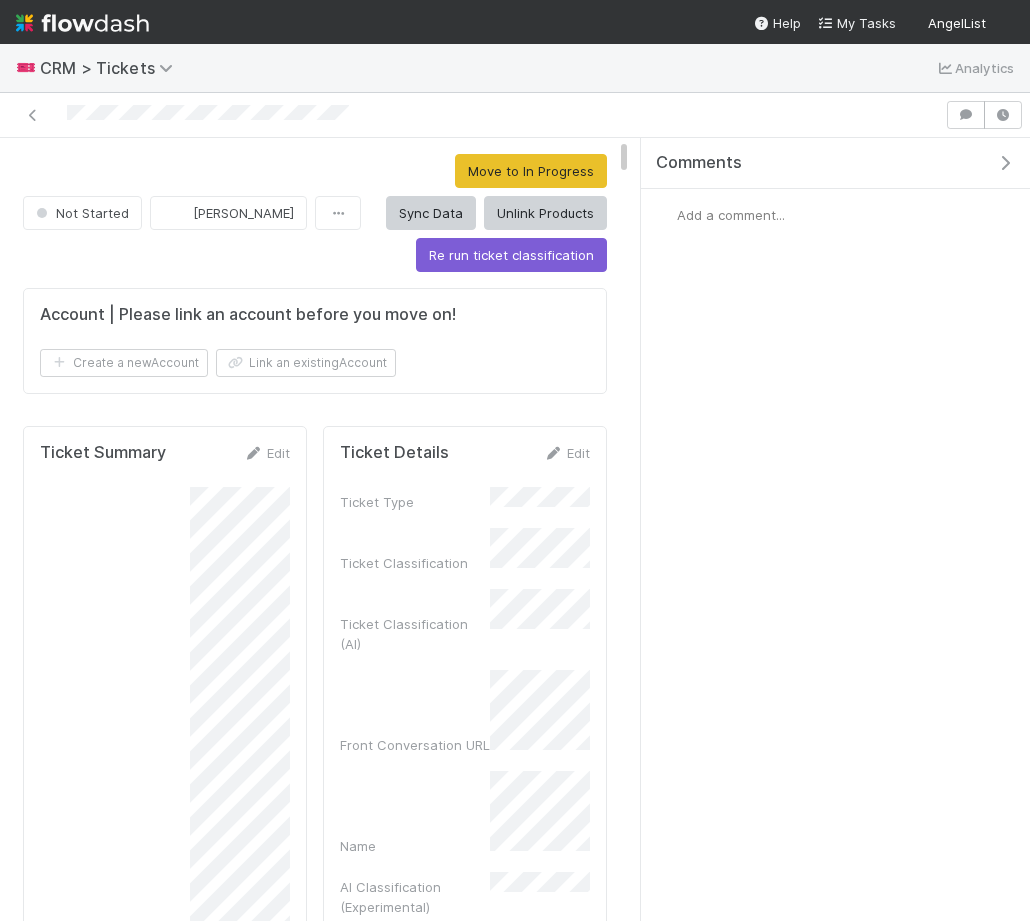 click on "Not Started [PERSON_NAME] Move to In Progress Sync Data Unlink Products Re run ticket classification Account | Please link an account before you move on!    Create a new  Account Link an existing  Account Ticket Summary Edit Summary  [Optional] Link Products   Create a new  Product Link an existing  Product Action Items Blocked - Account & Product Not Linked Please add a Product and/or Account Link to enable Action Items.
If not applicable, please update the requirement below. Account / Product Link Requirement Edit Account / Product Link Requirement  Submit any Feedback related to this Ticket Edit Ticket Feedback  Debugging Edit User Input Parsed?  Front Conversation Initiator  Front Conversation First Sender  Front Conversation Last Sender  Front Conversation Body  Ticket ID  Related Ticket Summaries - Recent  Action Item Assignee Synced?  [/act] Action Item Assignee Email  [/act] Action Item Type  [/act] Action Item Assignee Front Username  [/act] Action Item Description  [/act] Action Item Due Date  Edit" at bounding box center (315, 10501) 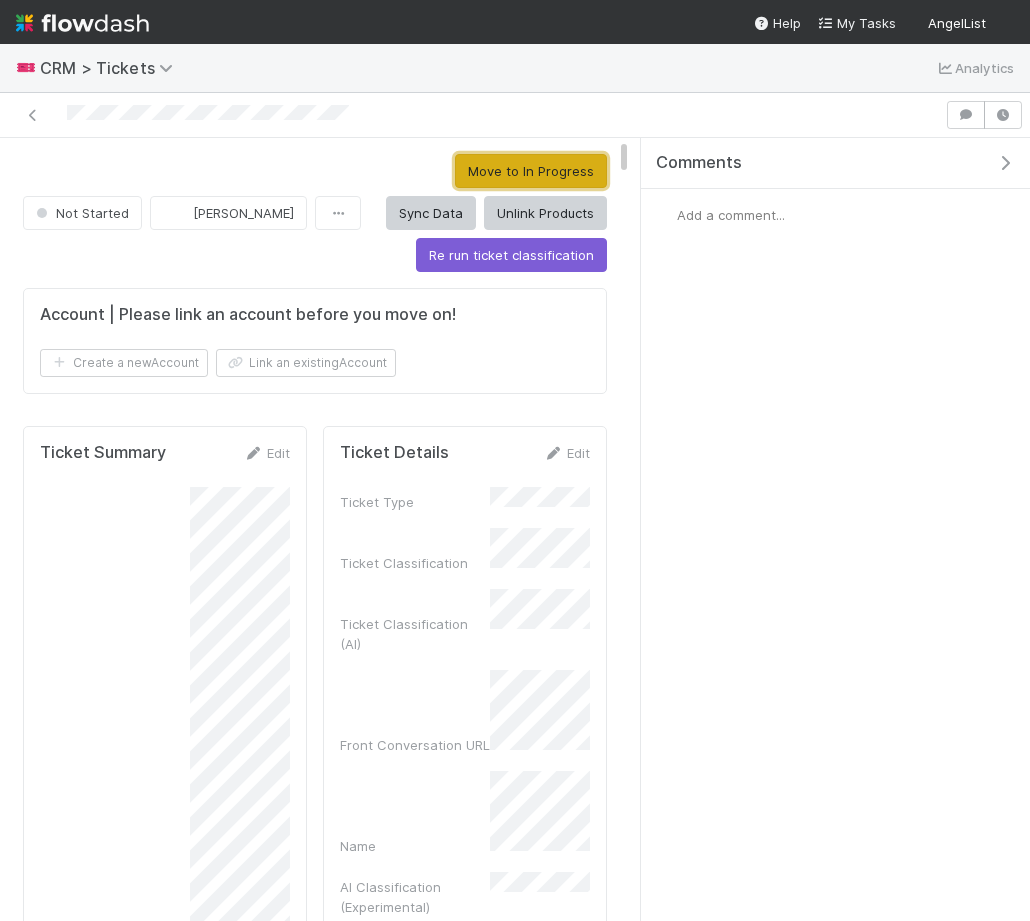 click on "Move to In Progress" at bounding box center [531, 171] 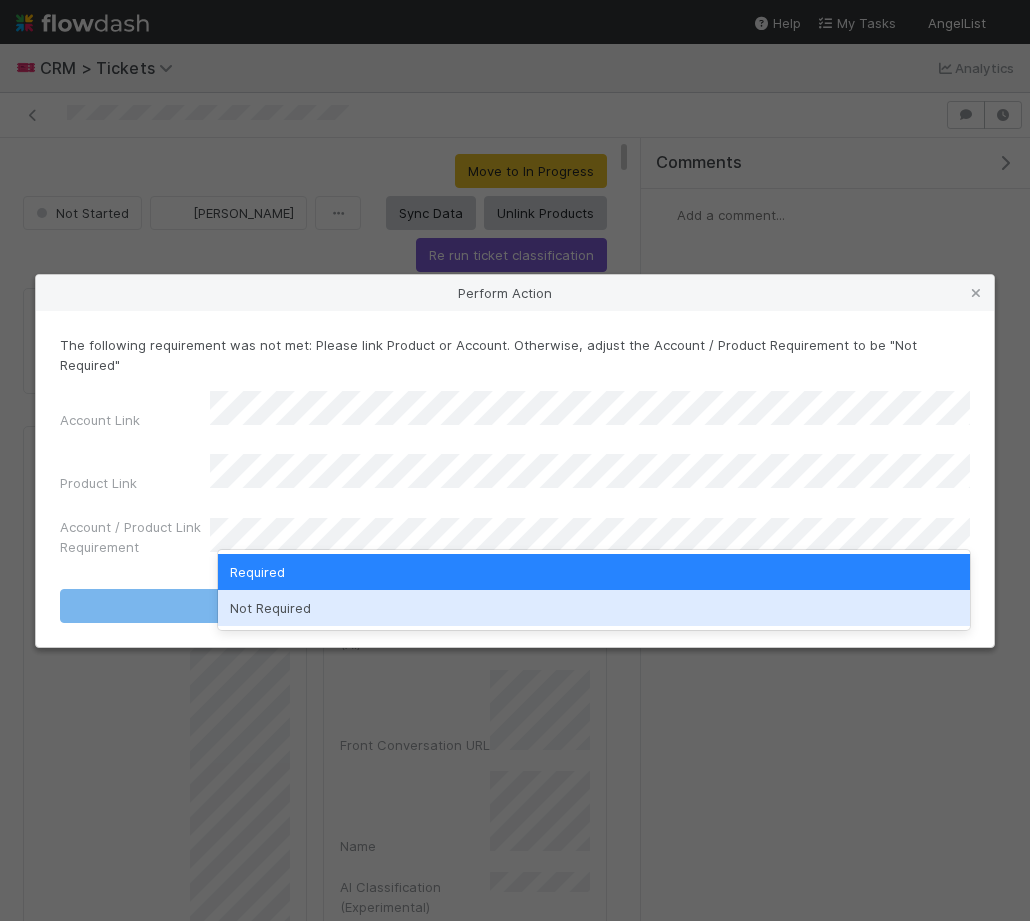 click on "Not Required" at bounding box center [594, 608] 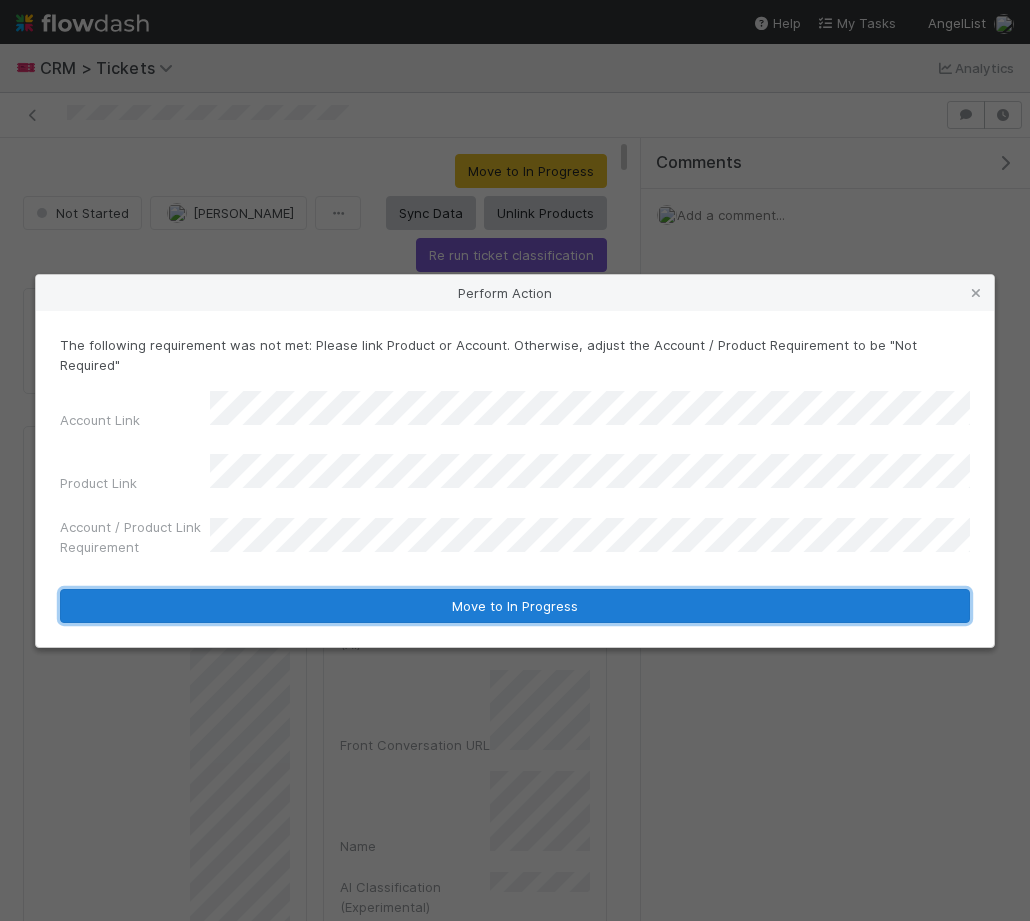 click on "Move to In Progress" at bounding box center (515, 606) 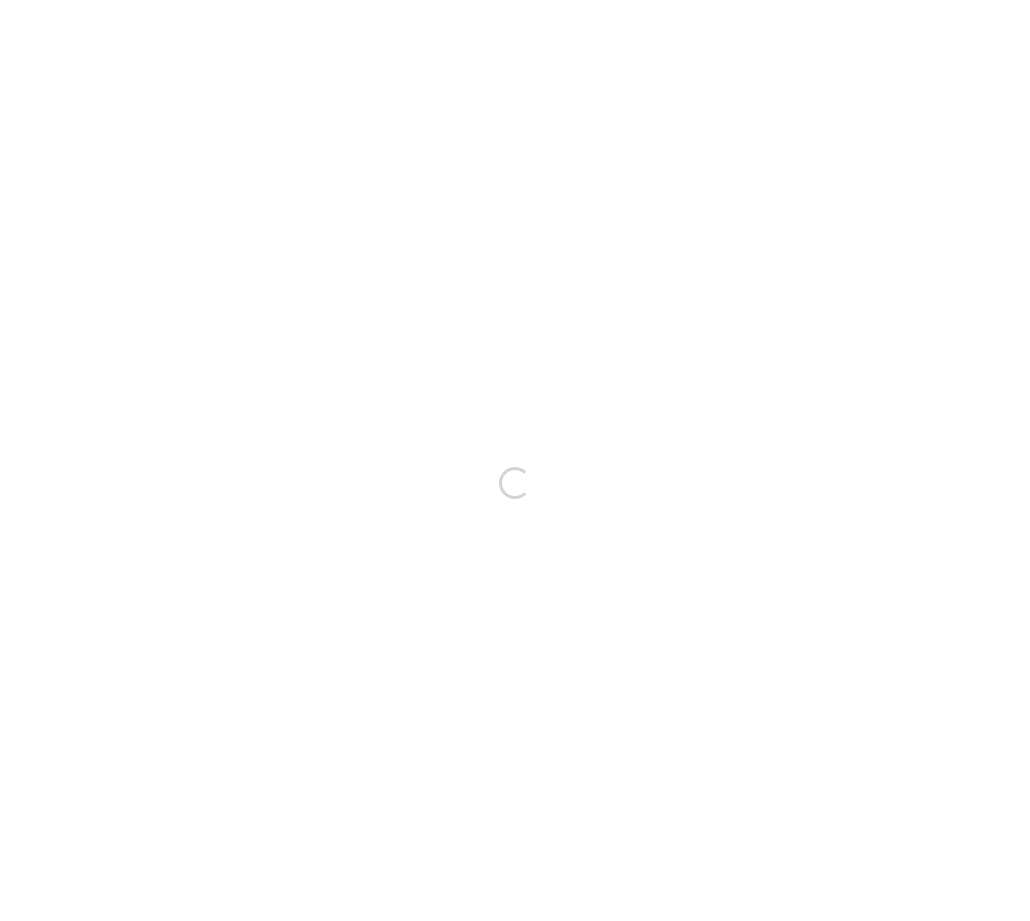 scroll, scrollTop: 0, scrollLeft: 0, axis: both 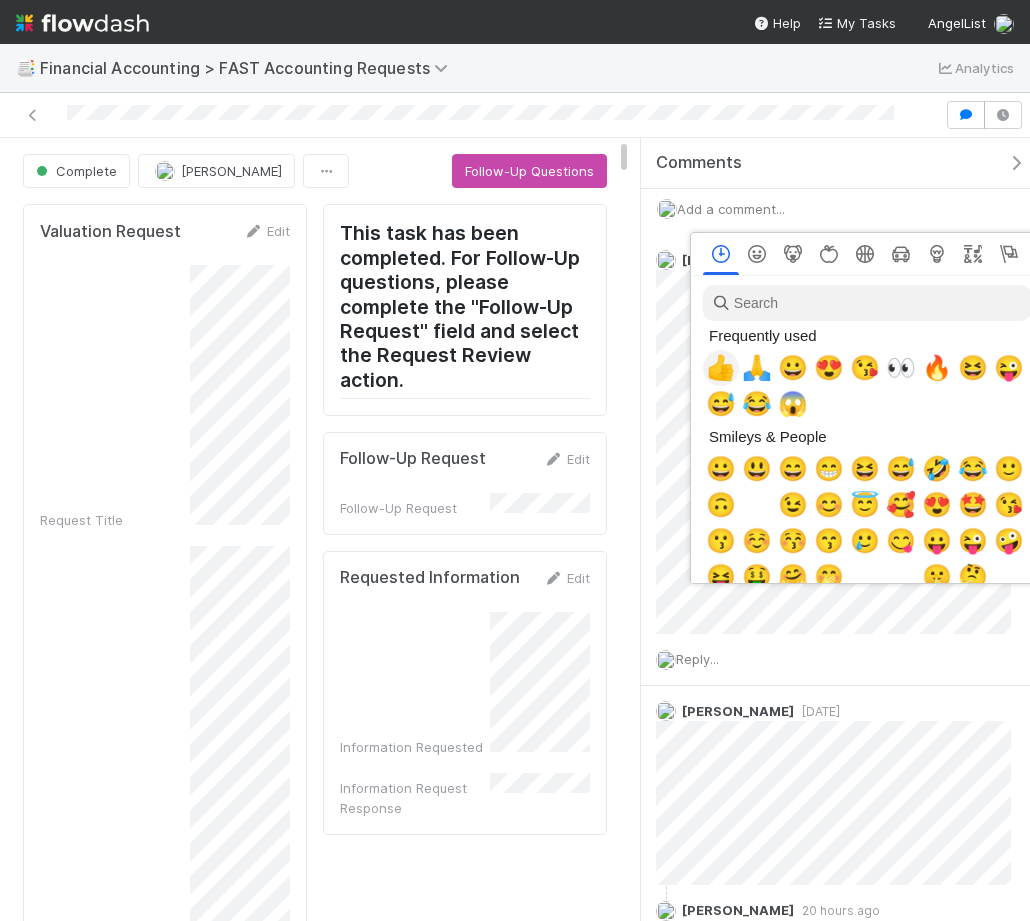 click on "👍" at bounding box center (721, 368) 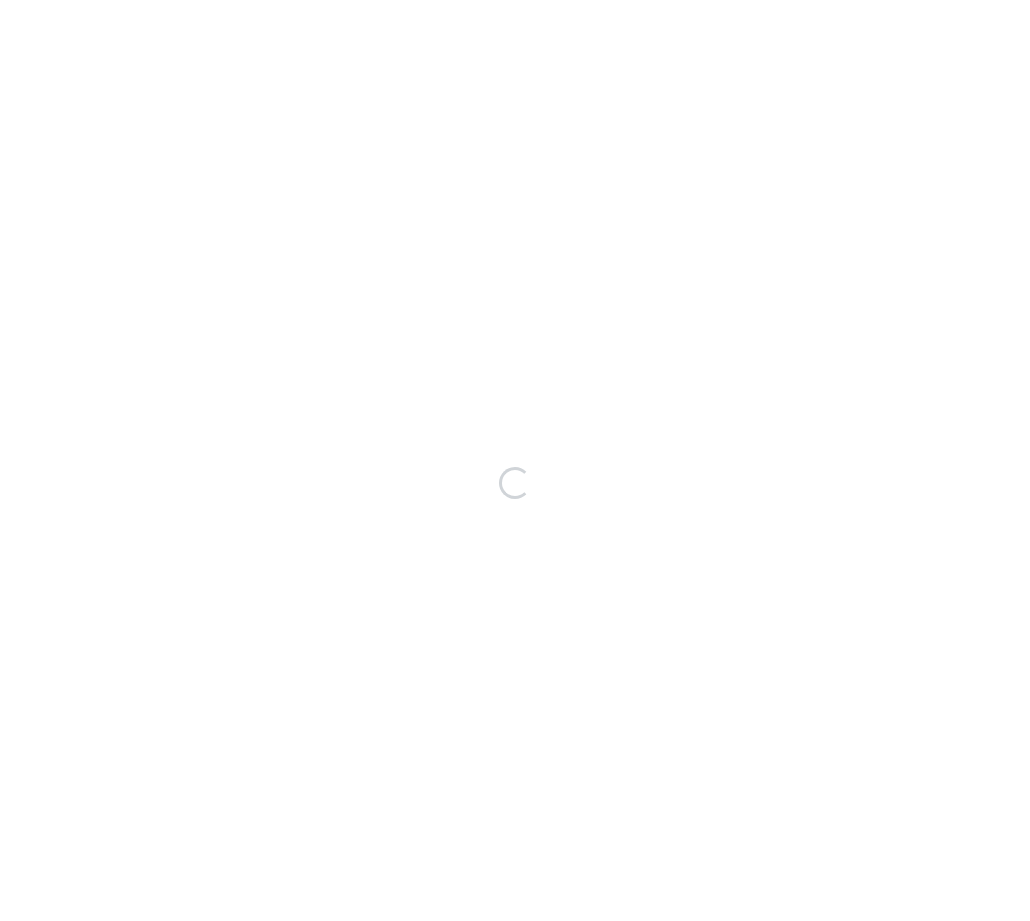 scroll, scrollTop: 0, scrollLeft: 0, axis: both 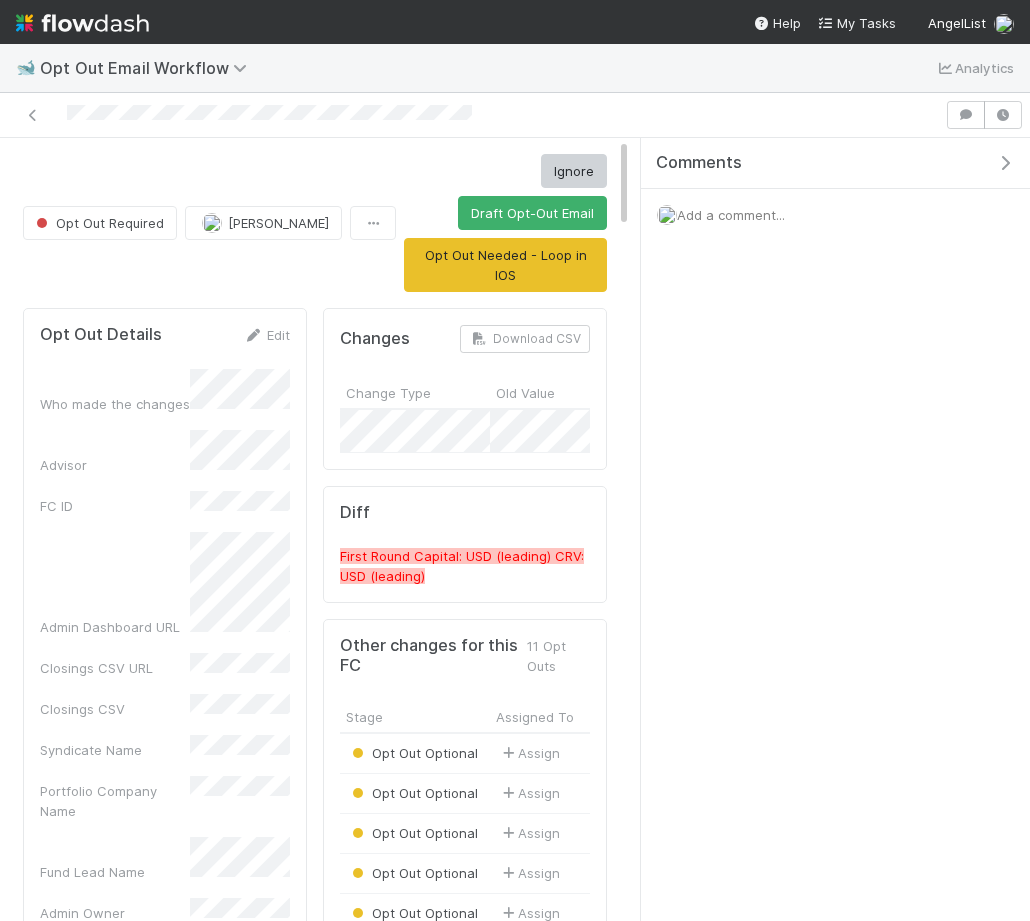 click at bounding box center (1005, 163) 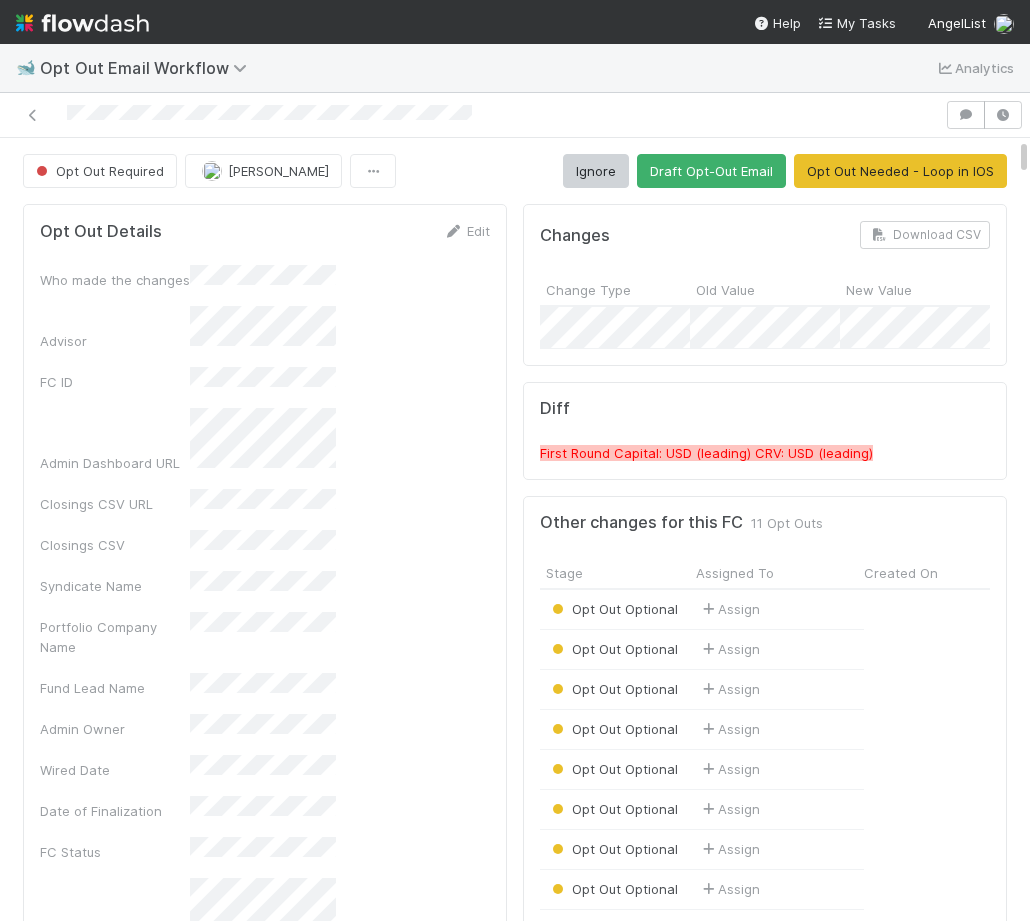 scroll, scrollTop: 1, scrollLeft: 1, axis: both 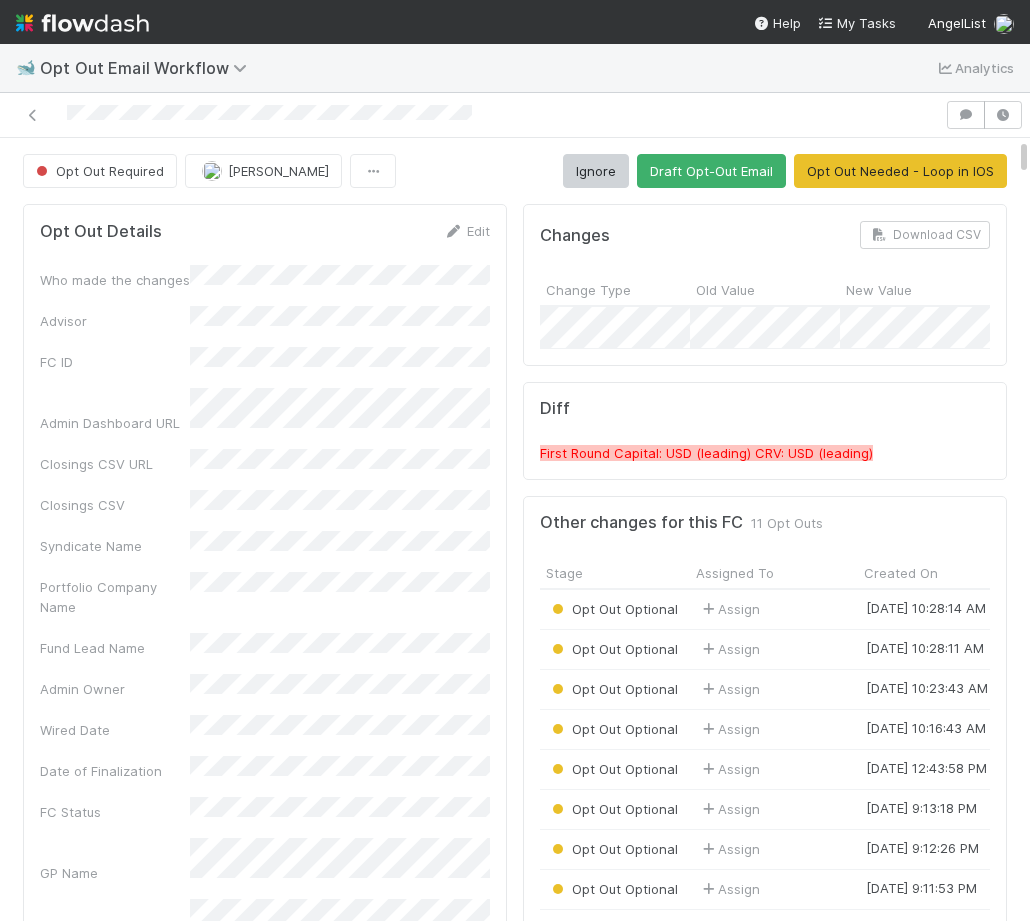 click on "First Round Capital:  USD (leading)
CRV:  USD (leading)" at bounding box center [706, 453] 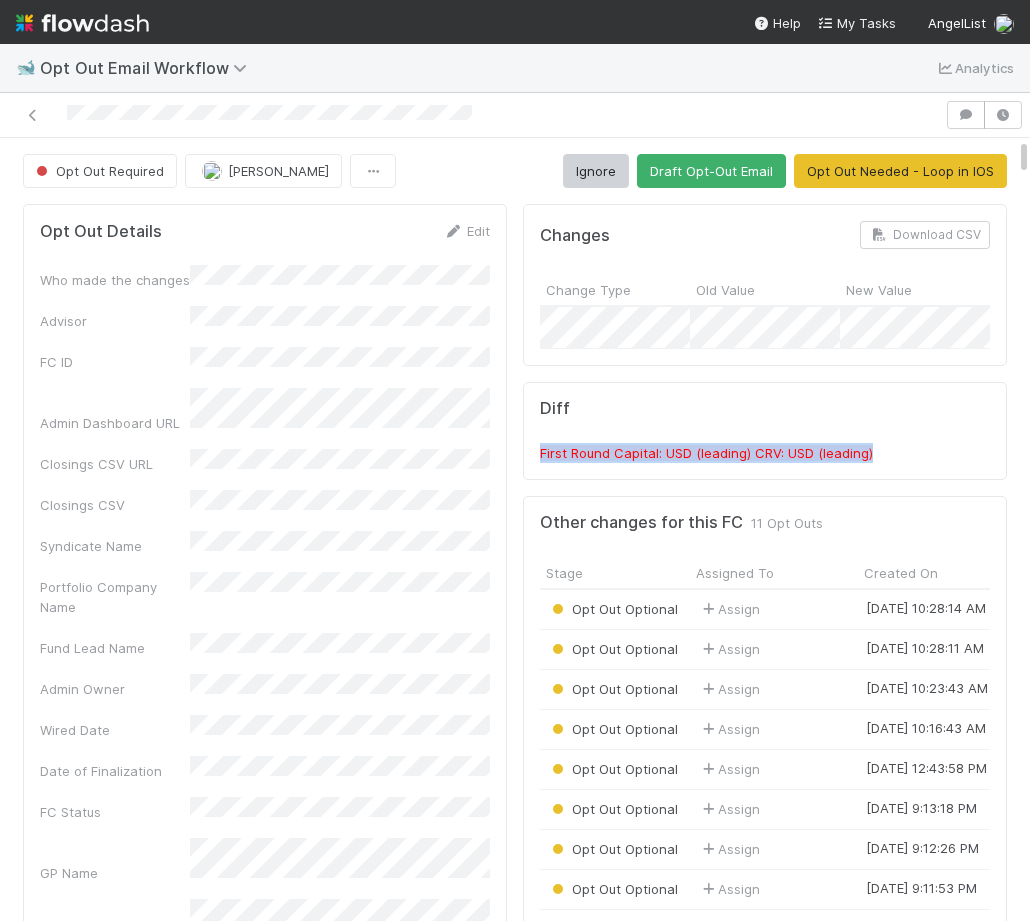 drag, startPoint x: 912, startPoint y: 453, endPoint x: 524, endPoint y: 453, distance: 388 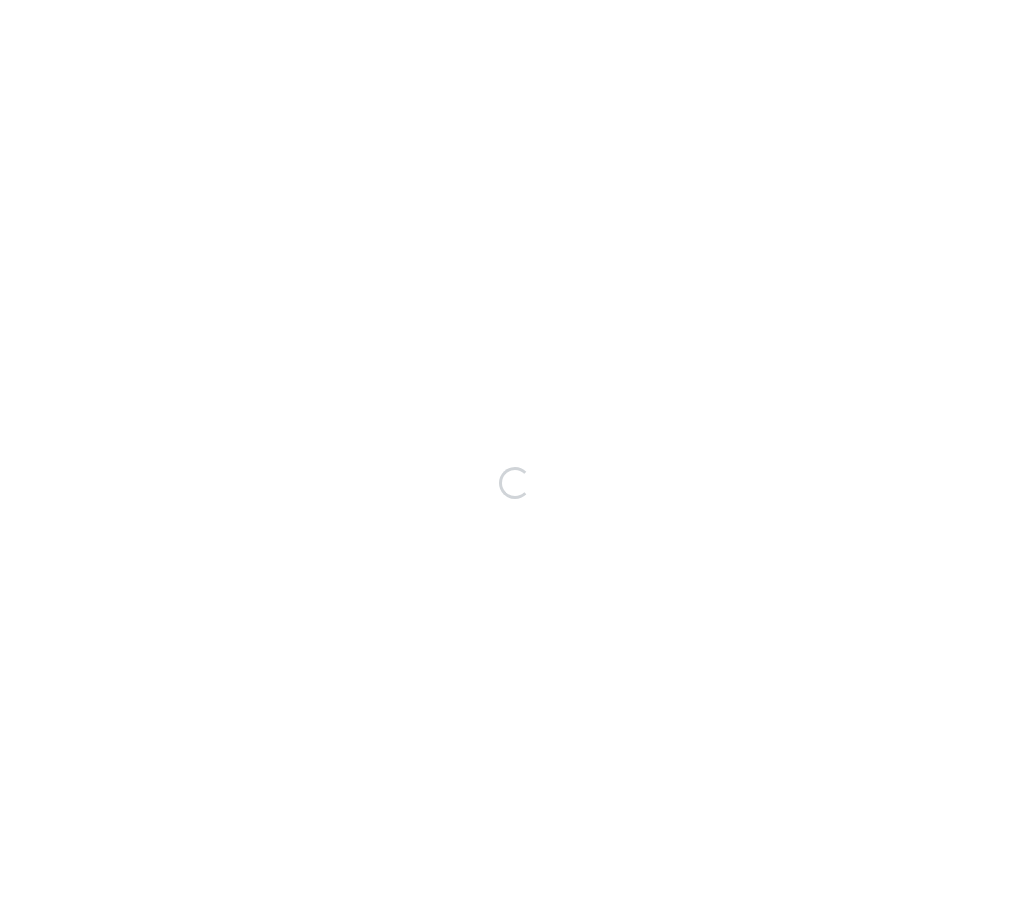 scroll, scrollTop: 0, scrollLeft: 0, axis: both 